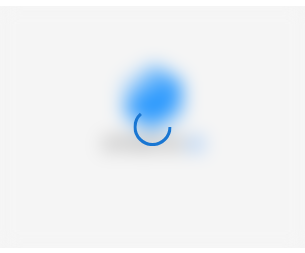 scroll, scrollTop: 0, scrollLeft: 0, axis: both 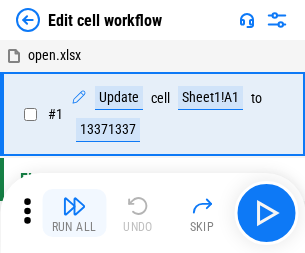 click at bounding box center [74, 206] 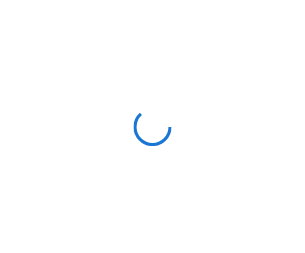 scroll, scrollTop: 0, scrollLeft: 0, axis: both 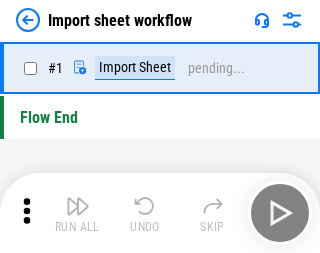click at bounding box center (78, 206) 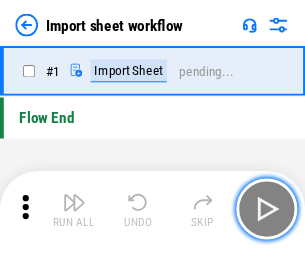 scroll, scrollTop: 7, scrollLeft: 0, axis: vertical 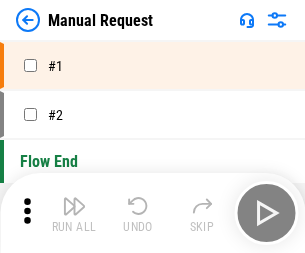 click at bounding box center (74, 206) 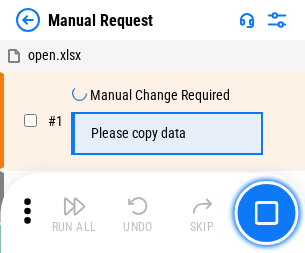scroll, scrollTop: 68, scrollLeft: 0, axis: vertical 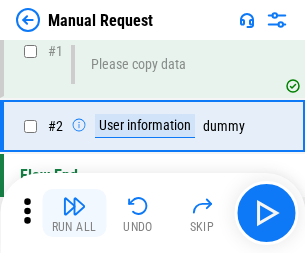 click at bounding box center (74, 206) 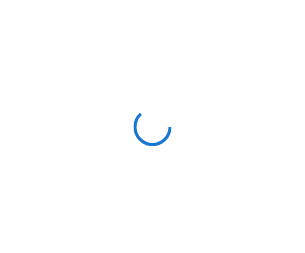 scroll, scrollTop: 0, scrollLeft: 0, axis: both 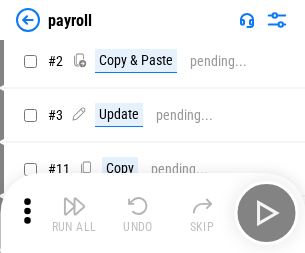 click at bounding box center (74, 206) 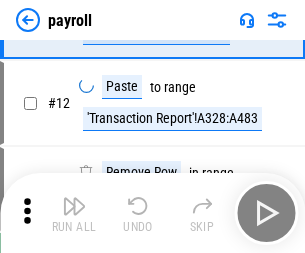 scroll, scrollTop: 333, scrollLeft: 0, axis: vertical 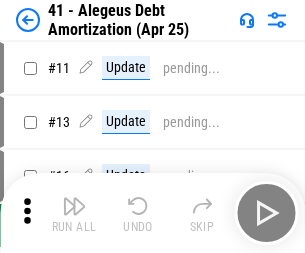 click at bounding box center (74, 206) 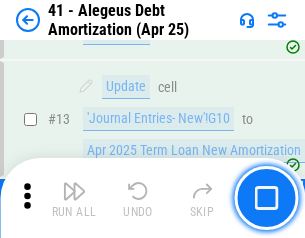 scroll, scrollTop: 247, scrollLeft: 0, axis: vertical 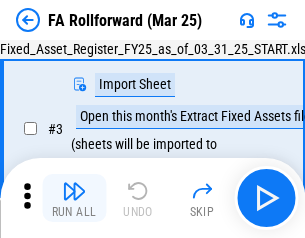click at bounding box center (74, 191) 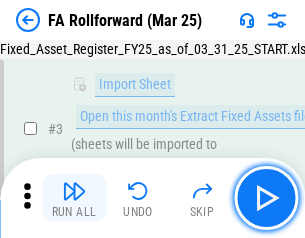 scroll, scrollTop: 184, scrollLeft: 0, axis: vertical 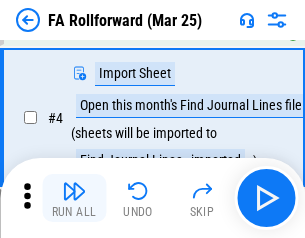 click at bounding box center [74, 191] 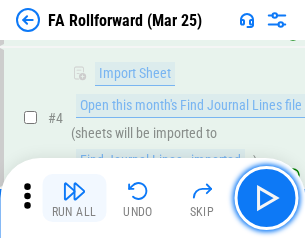 scroll, scrollTop: 313, scrollLeft: 0, axis: vertical 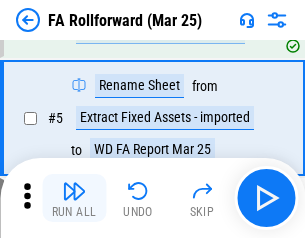 click at bounding box center (74, 191) 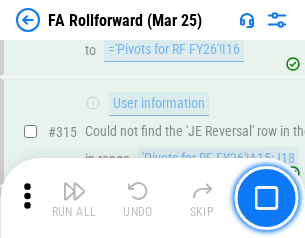 scroll, scrollTop: 9517, scrollLeft: 0, axis: vertical 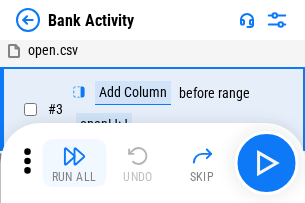 click at bounding box center [74, 156] 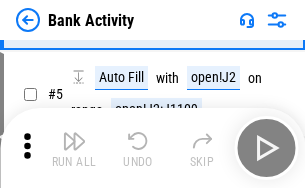 scroll, scrollTop: 106, scrollLeft: 0, axis: vertical 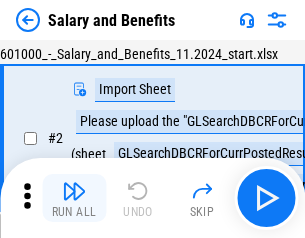 click at bounding box center (74, 191) 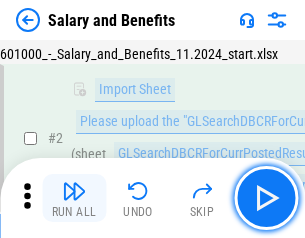 scroll, scrollTop: 145, scrollLeft: 0, axis: vertical 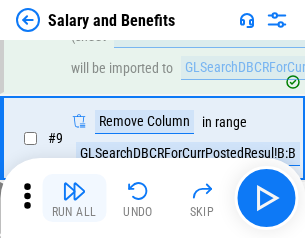 click at bounding box center (74, 191) 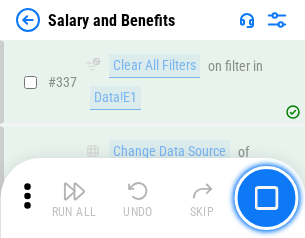 scroll, scrollTop: 9364, scrollLeft: 0, axis: vertical 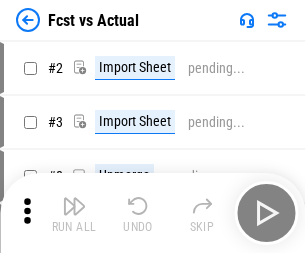 click at bounding box center [74, 206] 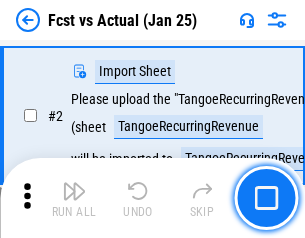 scroll, scrollTop: 187, scrollLeft: 0, axis: vertical 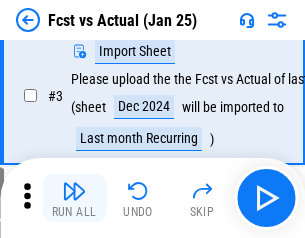 click at bounding box center [74, 191] 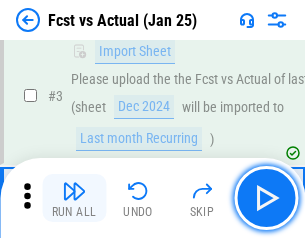 scroll, scrollTop: 300, scrollLeft: 0, axis: vertical 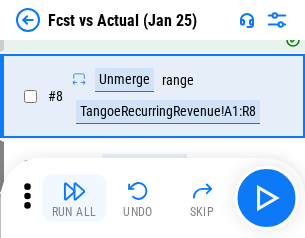 click at bounding box center [74, 191] 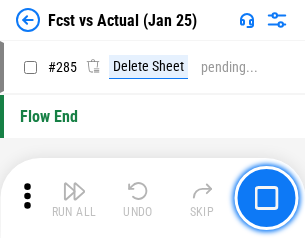 scroll, scrollTop: 9465, scrollLeft: 0, axis: vertical 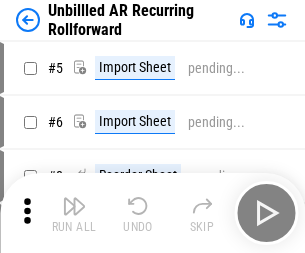 click at bounding box center [74, 206] 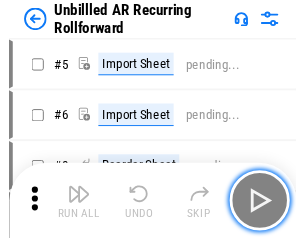 scroll, scrollTop: 188, scrollLeft: 0, axis: vertical 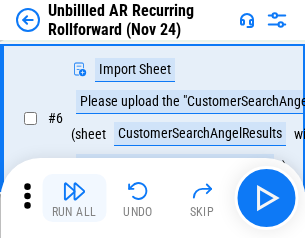click at bounding box center [74, 191] 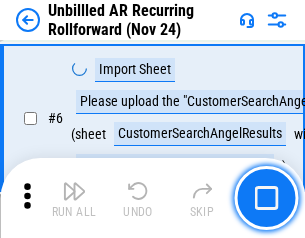 scroll, scrollTop: 322, scrollLeft: 0, axis: vertical 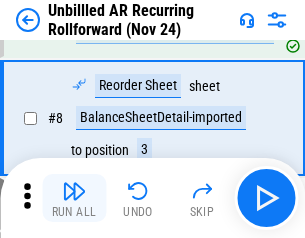 click at bounding box center (74, 191) 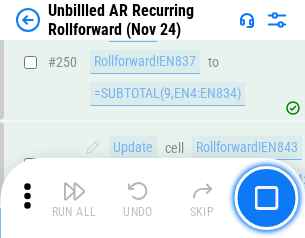 scroll, scrollTop: 6793, scrollLeft: 0, axis: vertical 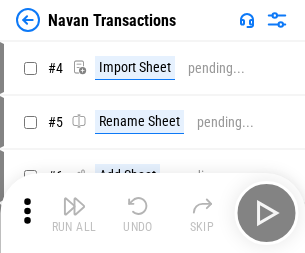 click at bounding box center [74, 206] 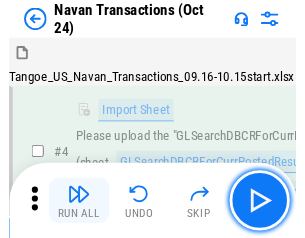 scroll, scrollTop: 172, scrollLeft: 0, axis: vertical 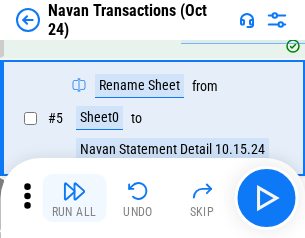 click at bounding box center [74, 191] 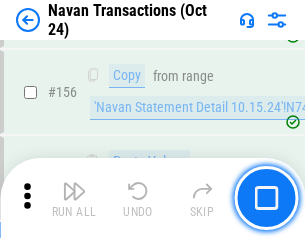 scroll, scrollTop: 6484, scrollLeft: 0, axis: vertical 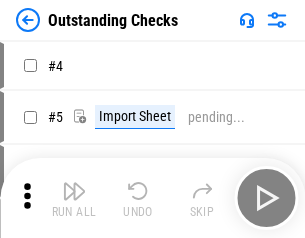 click at bounding box center [74, 191] 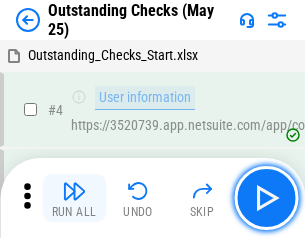 scroll, scrollTop: 209, scrollLeft: 0, axis: vertical 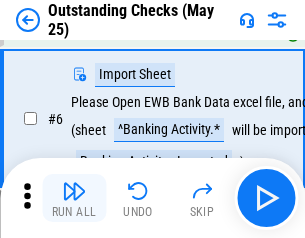 click at bounding box center [74, 191] 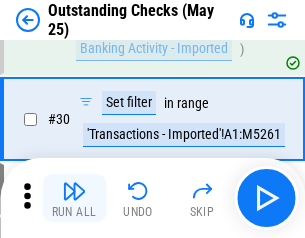 click at bounding box center (74, 191) 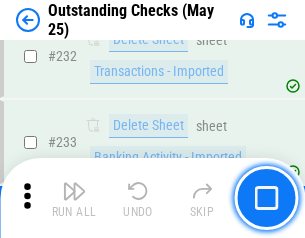 scroll, scrollTop: 6073, scrollLeft: 0, axis: vertical 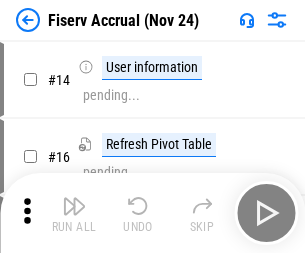 click at bounding box center (74, 206) 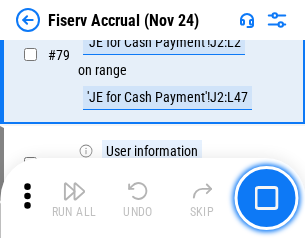 scroll, scrollTop: 2628, scrollLeft: 0, axis: vertical 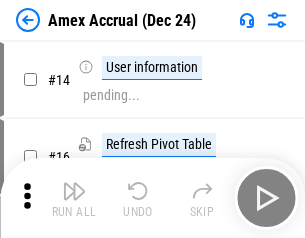 click at bounding box center [74, 191] 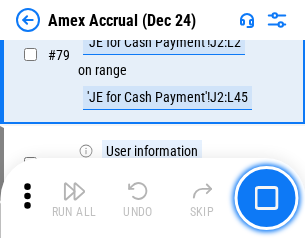 scroll, scrollTop: 2596, scrollLeft: 0, axis: vertical 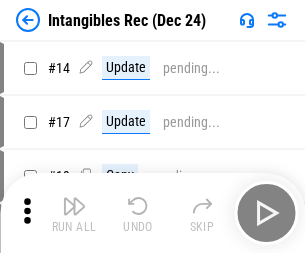 click at bounding box center [74, 206] 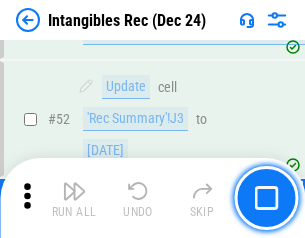 scroll, scrollTop: 779, scrollLeft: 0, axis: vertical 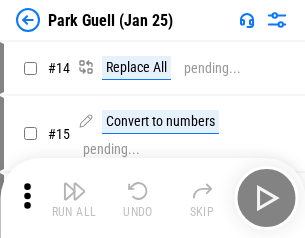 click at bounding box center (74, 191) 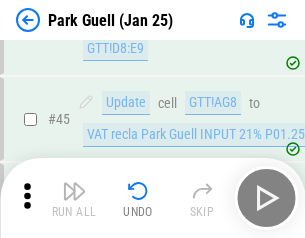 scroll, scrollTop: 2501, scrollLeft: 0, axis: vertical 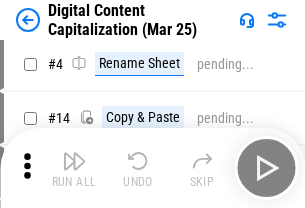 click at bounding box center [74, 161] 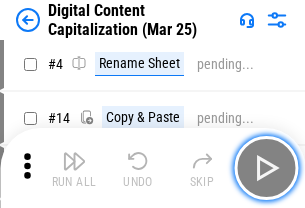 scroll, scrollTop: 187, scrollLeft: 0, axis: vertical 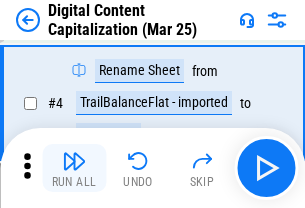 click at bounding box center [74, 161] 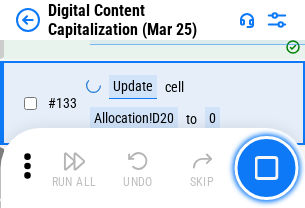 scroll, scrollTop: 2121, scrollLeft: 0, axis: vertical 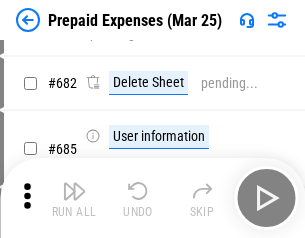 click at bounding box center [74, 191] 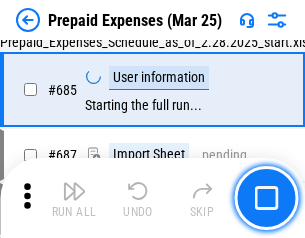 scroll, scrollTop: 5499, scrollLeft: 0, axis: vertical 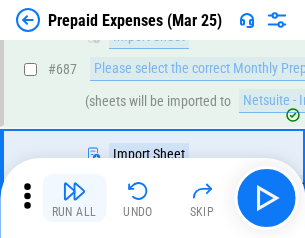 click at bounding box center (74, 191) 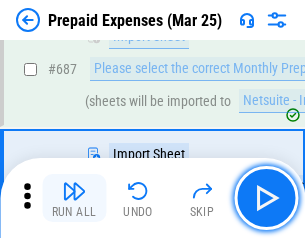 scroll, scrollTop: 5601, scrollLeft: 0, axis: vertical 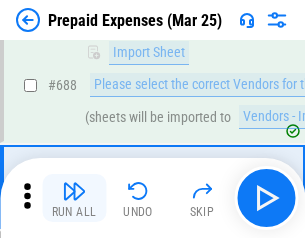 click at bounding box center [74, 191] 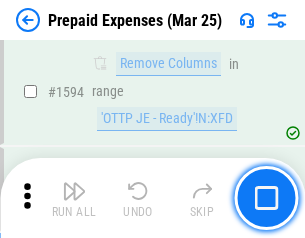 scroll, scrollTop: 19472, scrollLeft: 0, axis: vertical 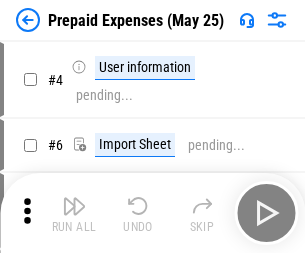 click at bounding box center [74, 206] 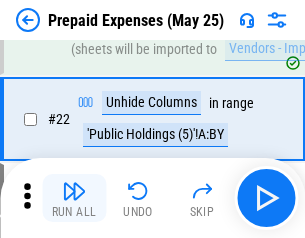 click at bounding box center (74, 191) 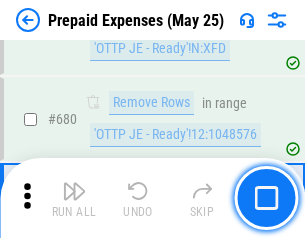 scroll, scrollTop: 6964, scrollLeft: 0, axis: vertical 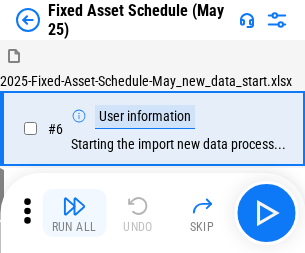 click at bounding box center (74, 206) 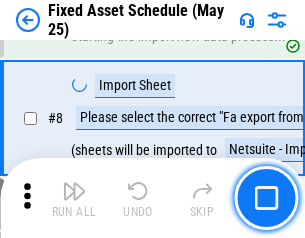 scroll, scrollTop: 210, scrollLeft: 0, axis: vertical 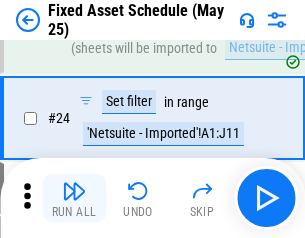 click at bounding box center (74, 191) 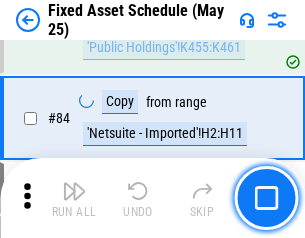scroll, scrollTop: 2748, scrollLeft: 0, axis: vertical 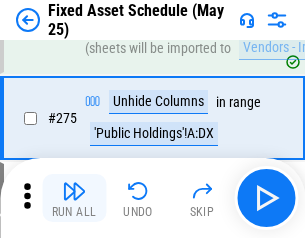 click at bounding box center (74, 191) 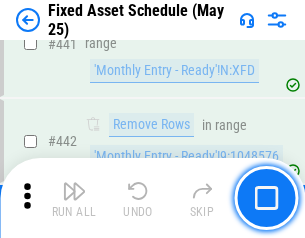 scroll, scrollTop: 8940, scrollLeft: 0, axis: vertical 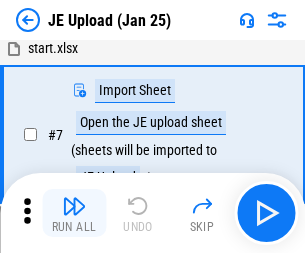 click at bounding box center (74, 206) 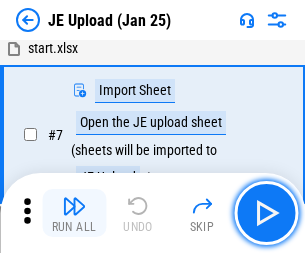 scroll, scrollTop: 145, scrollLeft: 0, axis: vertical 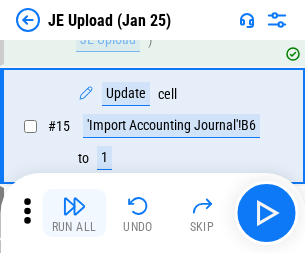 click at bounding box center (74, 206) 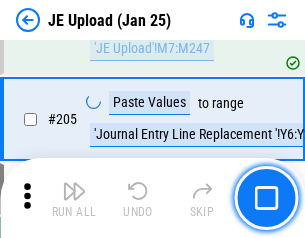 scroll, scrollTop: 4826, scrollLeft: 0, axis: vertical 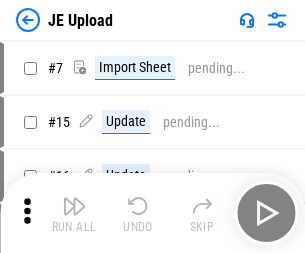 click at bounding box center [74, 206] 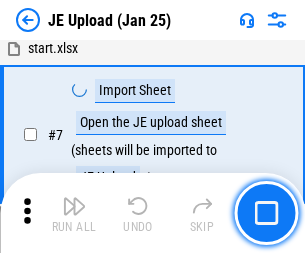 scroll, scrollTop: 145, scrollLeft: 0, axis: vertical 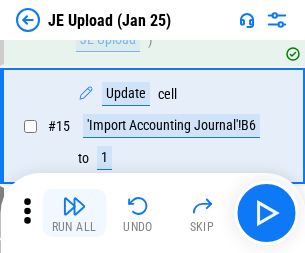 click at bounding box center (74, 206) 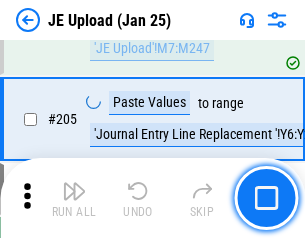 scroll, scrollTop: 4826, scrollLeft: 0, axis: vertical 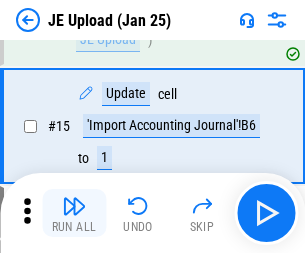 click at bounding box center (74, 206) 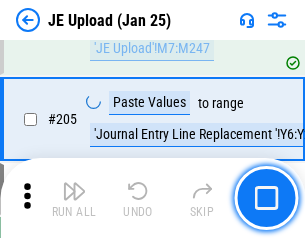 scroll, scrollTop: 4826, scrollLeft: 0, axis: vertical 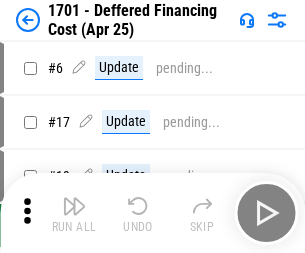 click at bounding box center [74, 206] 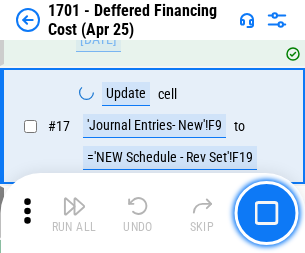 scroll, scrollTop: 240, scrollLeft: 0, axis: vertical 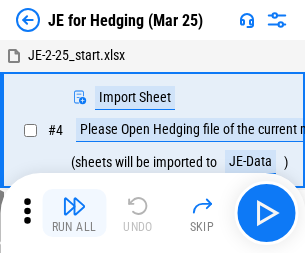 click at bounding box center [74, 206] 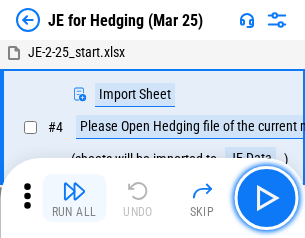 scroll, scrollTop: 113, scrollLeft: 0, axis: vertical 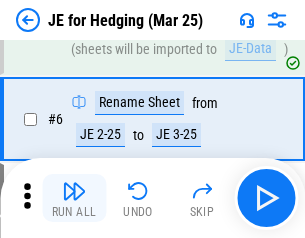 click at bounding box center (74, 191) 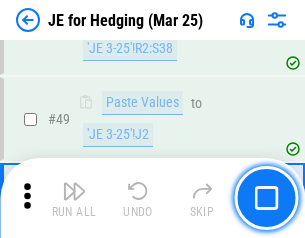 scroll, scrollTop: 1295, scrollLeft: 0, axis: vertical 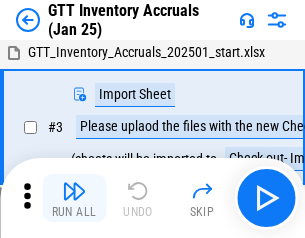 click at bounding box center (74, 191) 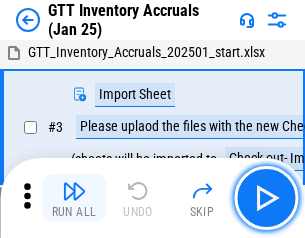 scroll, scrollTop: 129, scrollLeft: 0, axis: vertical 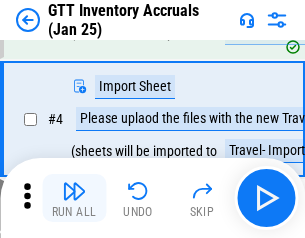 click at bounding box center [74, 191] 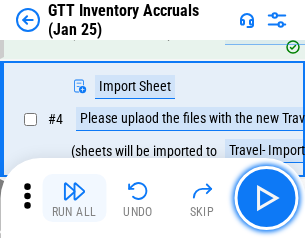 scroll, scrollTop: 231, scrollLeft: 0, axis: vertical 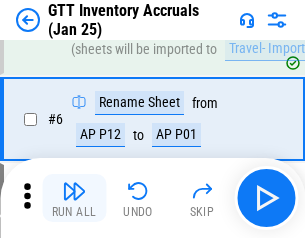 click at bounding box center (74, 191) 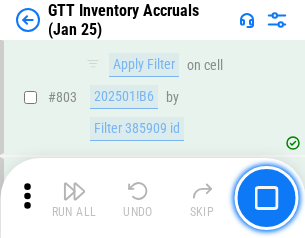 scroll, scrollTop: 15180, scrollLeft: 0, axis: vertical 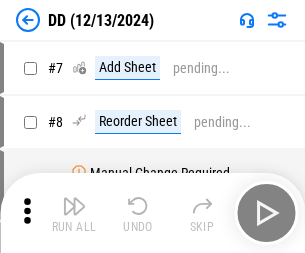 click at bounding box center (74, 206) 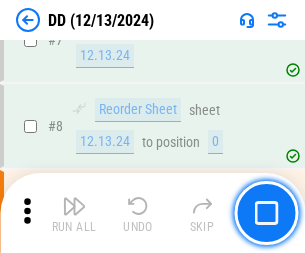 scroll, scrollTop: 193, scrollLeft: 0, axis: vertical 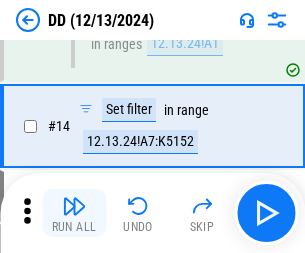 click at bounding box center (74, 206) 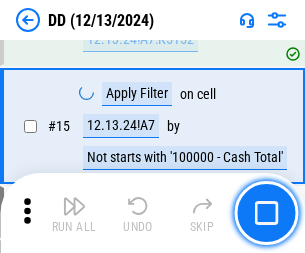scroll, scrollTop: 514, scrollLeft: 0, axis: vertical 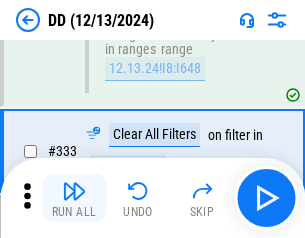 click at bounding box center (74, 191) 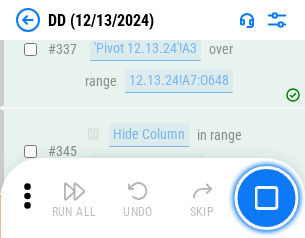 scroll, scrollTop: 9572, scrollLeft: 0, axis: vertical 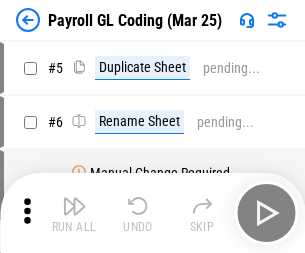 click at bounding box center [74, 206] 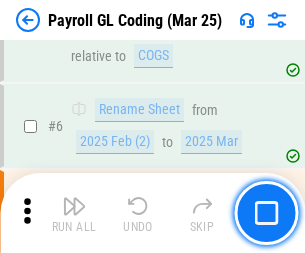 scroll, scrollTop: 240, scrollLeft: 0, axis: vertical 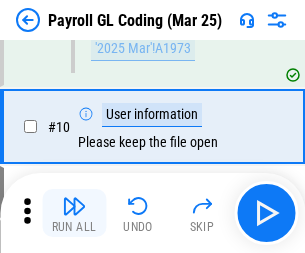 click at bounding box center [74, 206] 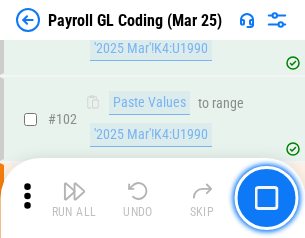 scroll, scrollTop: 4692, scrollLeft: 0, axis: vertical 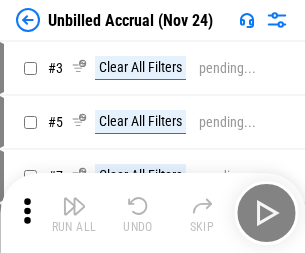 click at bounding box center (74, 206) 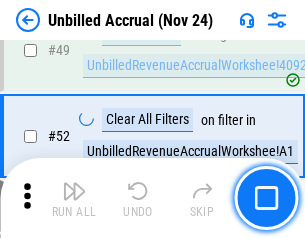 scroll, scrollTop: 1814, scrollLeft: 0, axis: vertical 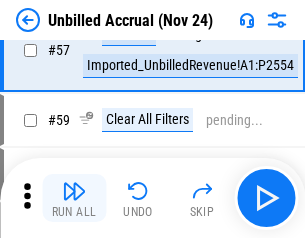 click at bounding box center [74, 191] 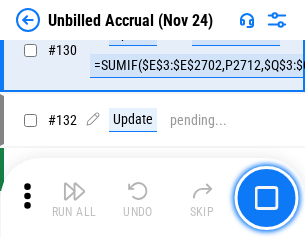 scroll, scrollTop: 5957, scrollLeft: 0, axis: vertical 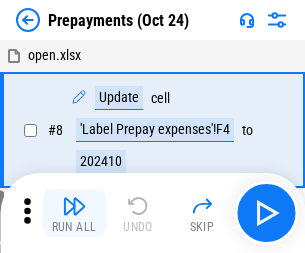 click at bounding box center (74, 206) 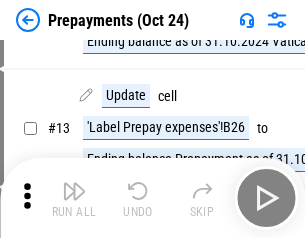 scroll, scrollTop: 125, scrollLeft: 0, axis: vertical 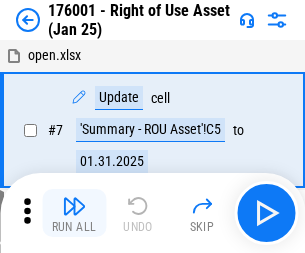 click at bounding box center (74, 206) 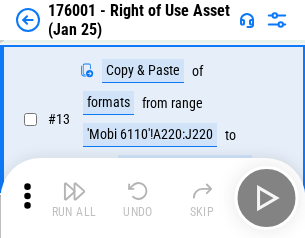 scroll, scrollTop: 129, scrollLeft: 0, axis: vertical 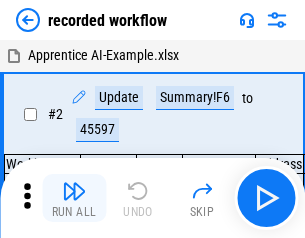 click at bounding box center (74, 191) 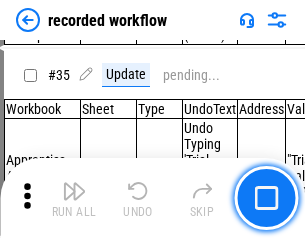 scroll, scrollTop: 6251, scrollLeft: 0, axis: vertical 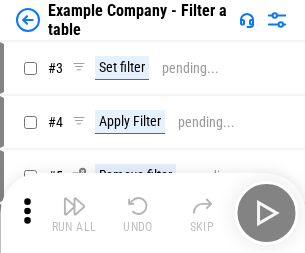 click at bounding box center (74, 206) 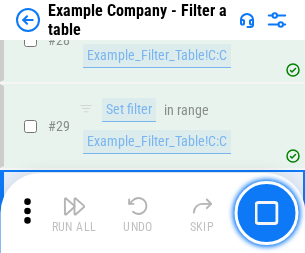 scroll, scrollTop: 1830, scrollLeft: 0, axis: vertical 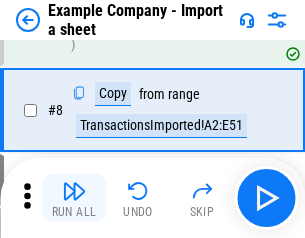 click at bounding box center [74, 191] 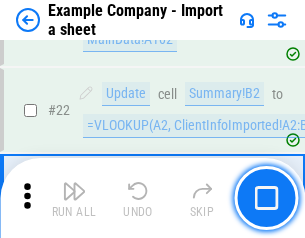 scroll, scrollTop: 442, scrollLeft: 0, axis: vertical 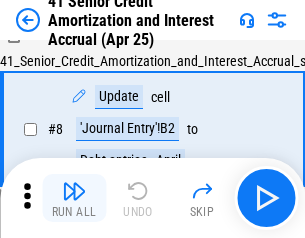 click at bounding box center (74, 191) 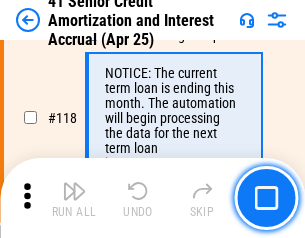 scroll, scrollTop: 1887, scrollLeft: 0, axis: vertical 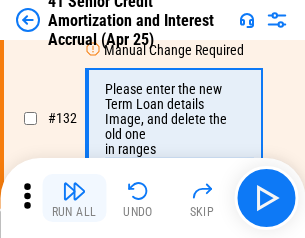 click at bounding box center [74, 191] 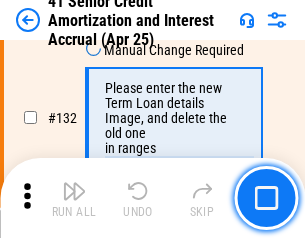 scroll, scrollTop: 2090, scrollLeft: 0, axis: vertical 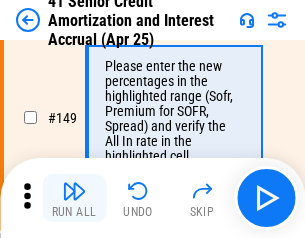 click at bounding box center [74, 191] 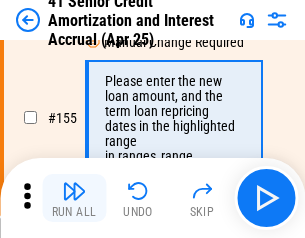 click at bounding box center (74, 191) 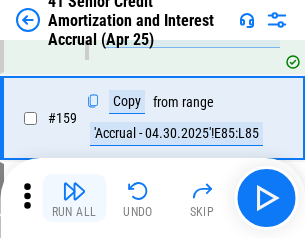 click at bounding box center [74, 191] 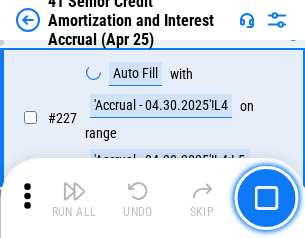 scroll, scrollTop: 4479, scrollLeft: 0, axis: vertical 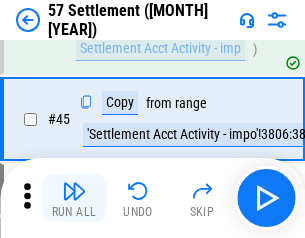 click at bounding box center [74, 191] 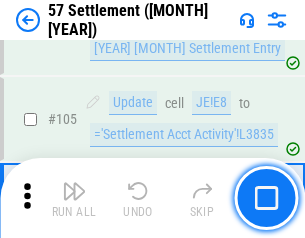 scroll, scrollTop: 1263, scrollLeft: 0, axis: vertical 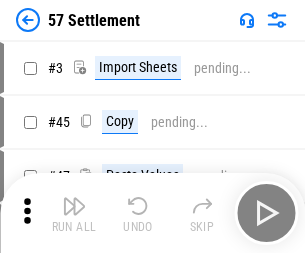 click at bounding box center (74, 206) 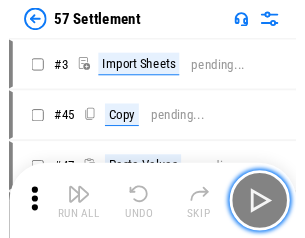 scroll, scrollTop: 19, scrollLeft: 0, axis: vertical 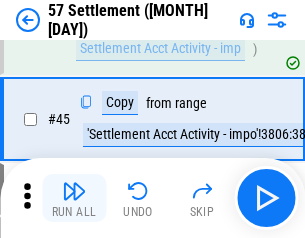 click at bounding box center (74, 191) 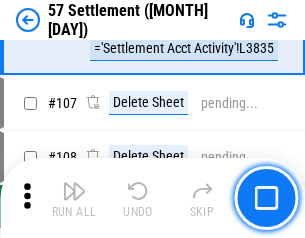 scroll, scrollTop: 1263, scrollLeft: 0, axis: vertical 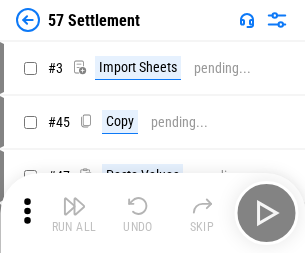 click at bounding box center (74, 206) 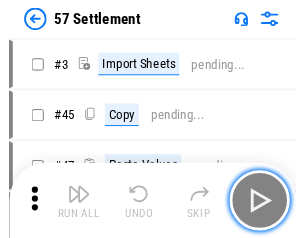 scroll, scrollTop: 19, scrollLeft: 0, axis: vertical 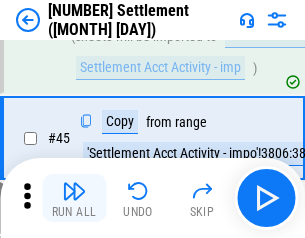 click at bounding box center [74, 191] 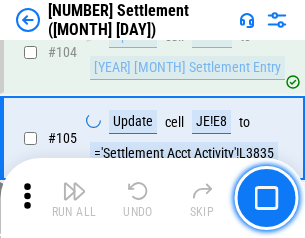 scroll, scrollTop: 1263, scrollLeft: 0, axis: vertical 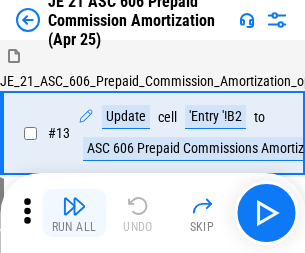 click at bounding box center (74, 206) 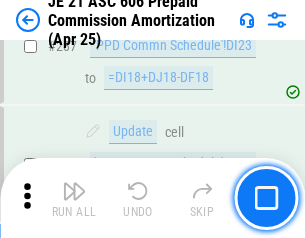 scroll, scrollTop: 3680, scrollLeft: 0, axis: vertical 